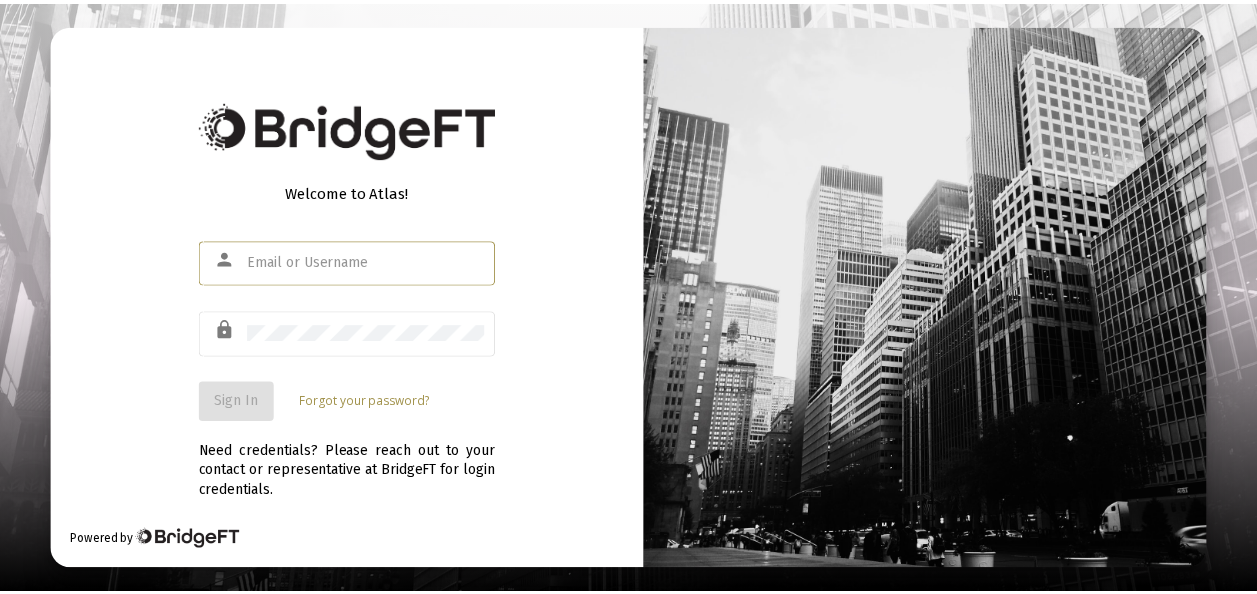 scroll, scrollTop: 0, scrollLeft: 0, axis: both 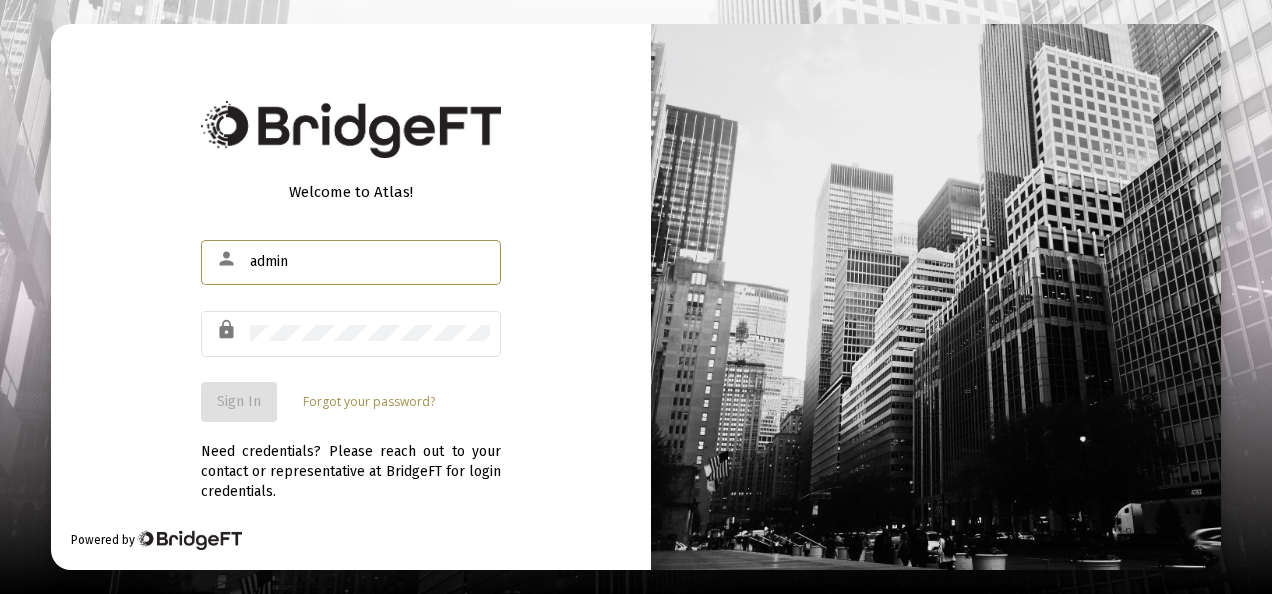 type on "admin@example.com" 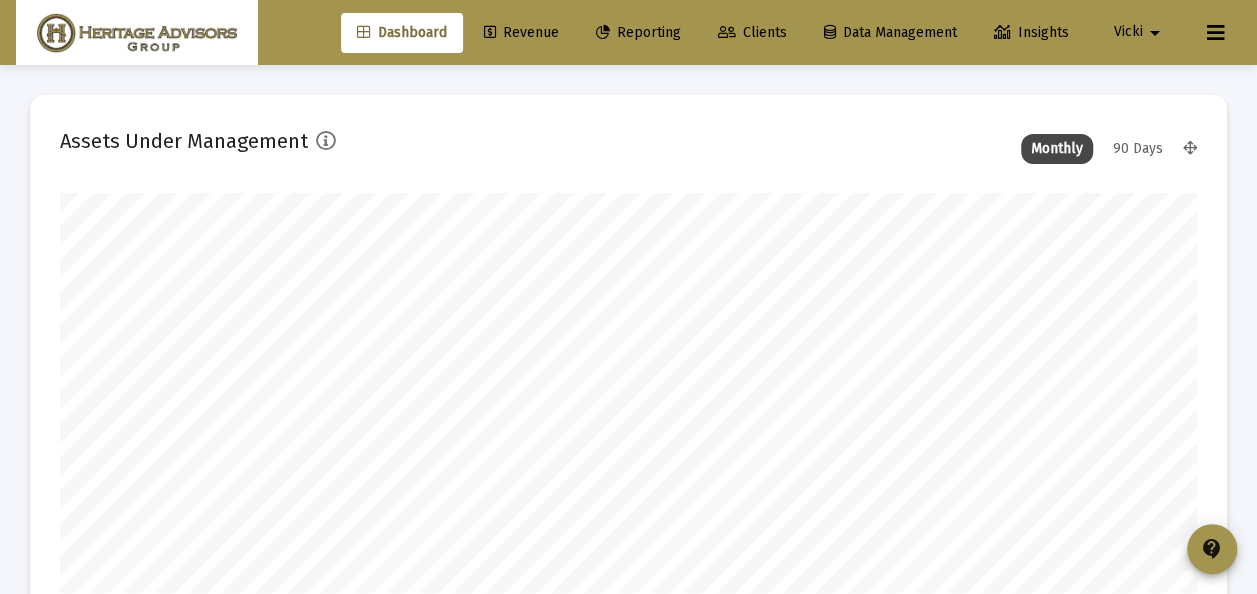 scroll, scrollTop: 999600, scrollLeft: 998863, axis: both 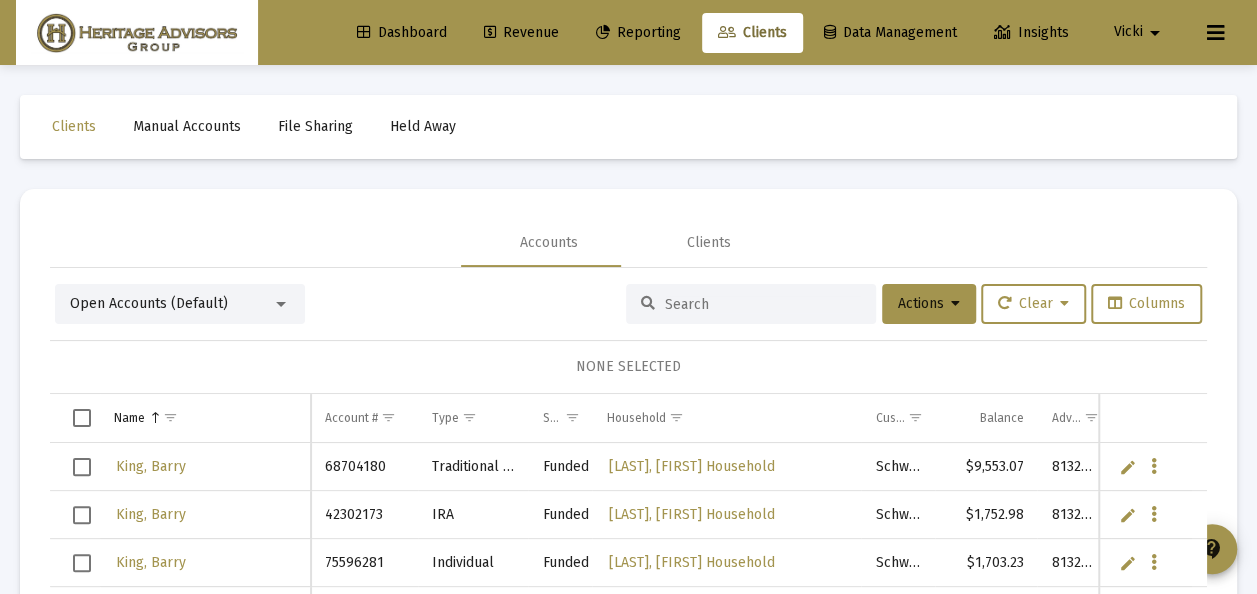 click at bounding box center (281, 304) 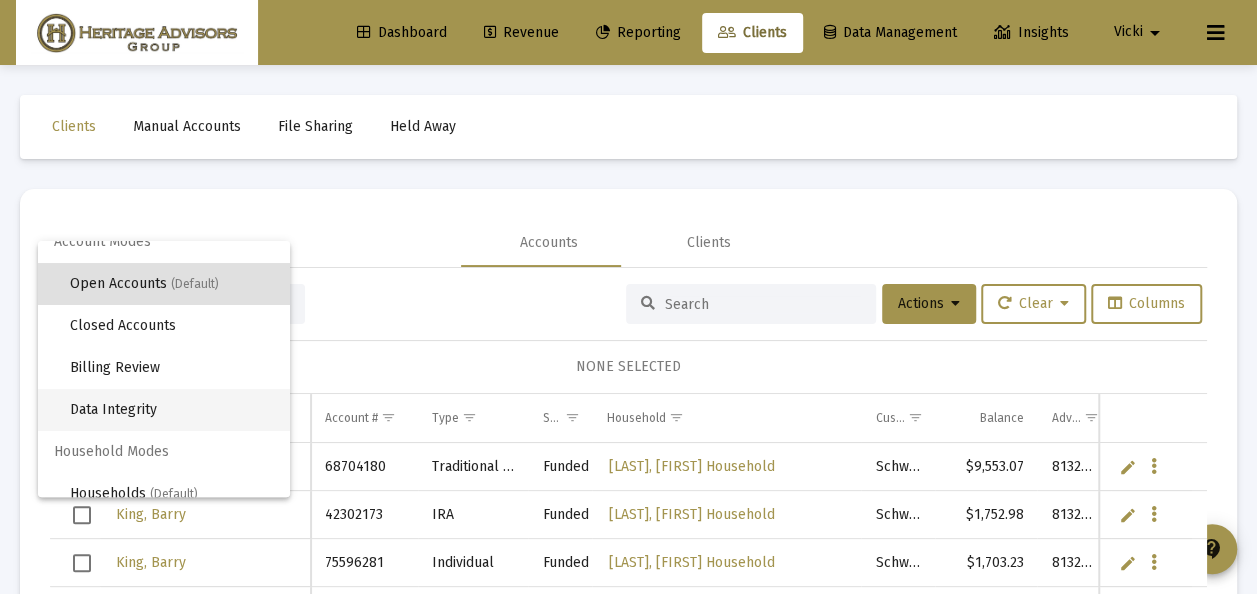 scroll, scrollTop: 38, scrollLeft: 0, axis: vertical 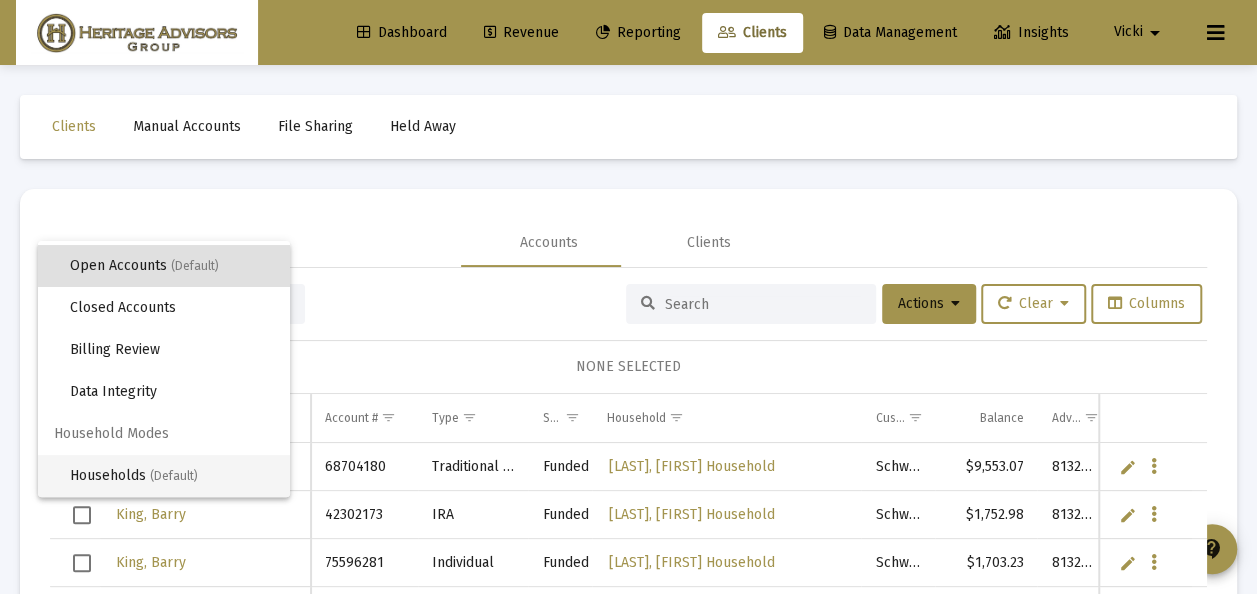 click on "Households  (Default)" at bounding box center [172, 476] 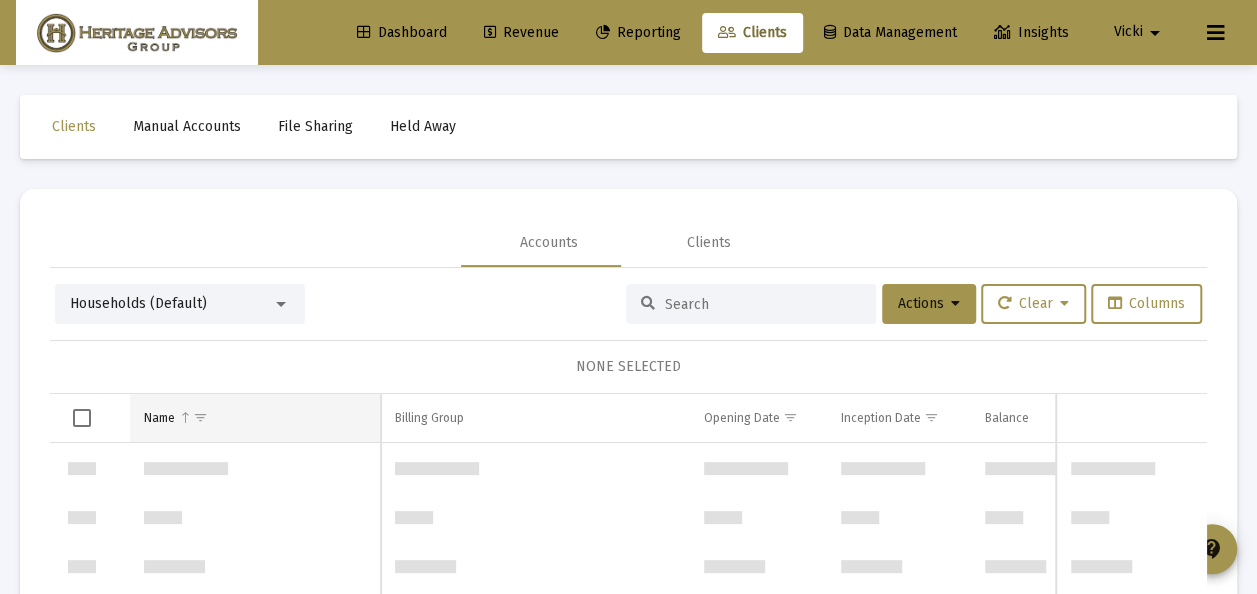 scroll, scrollTop: 960, scrollLeft: 0, axis: vertical 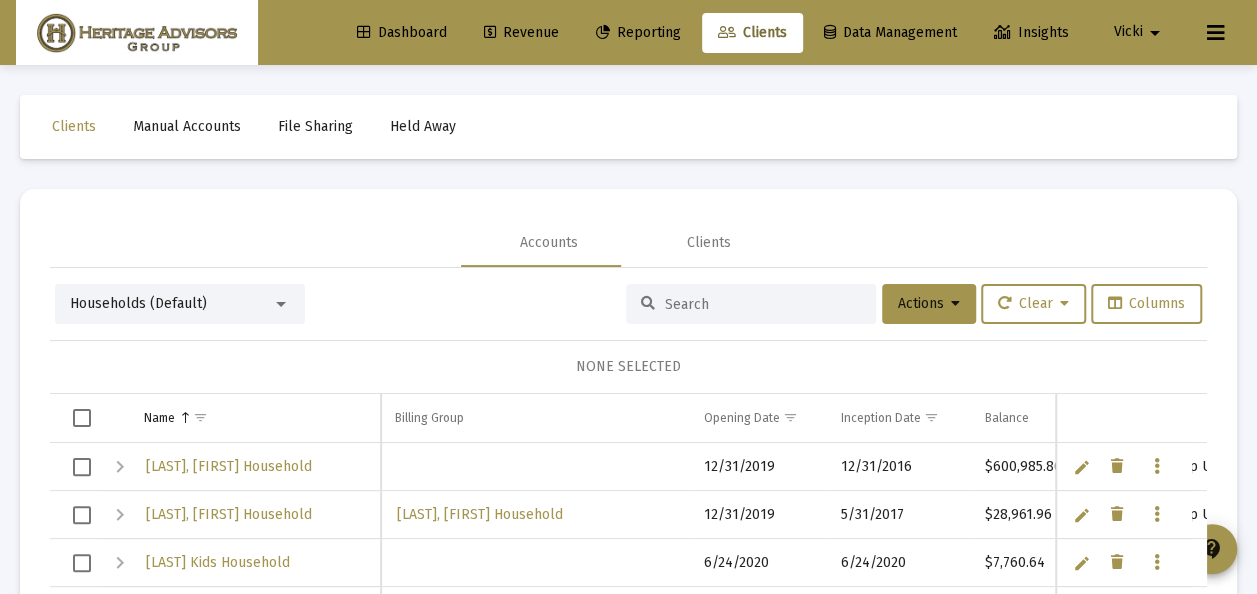 click at bounding box center (763, 304) 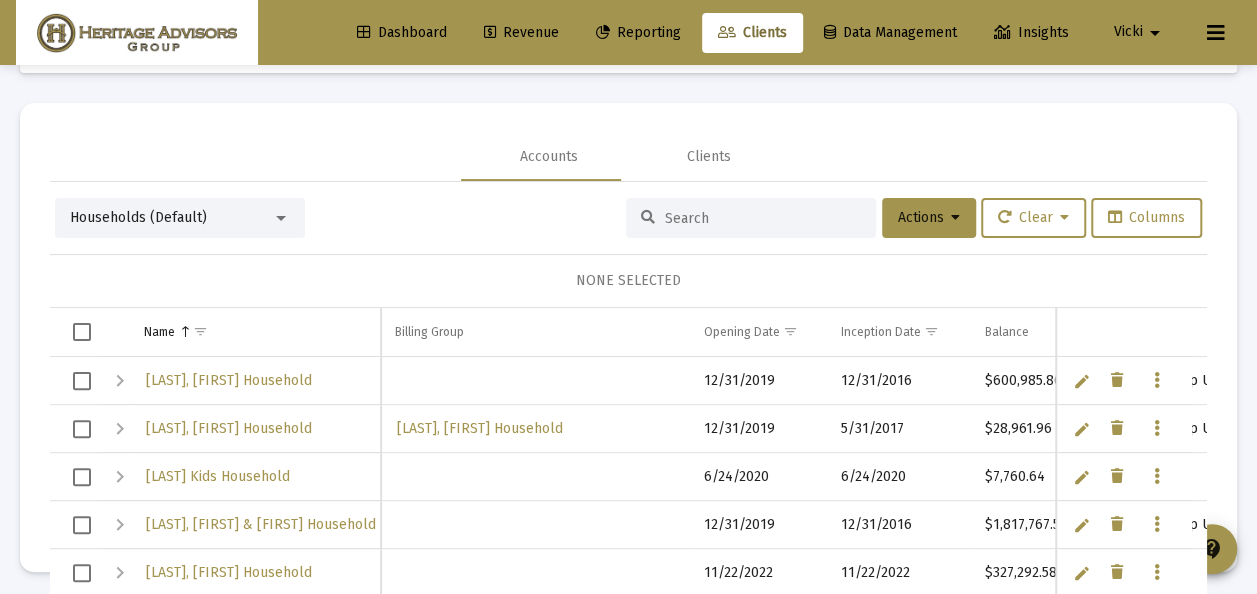 scroll, scrollTop: 94, scrollLeft: 0, axis: vertical 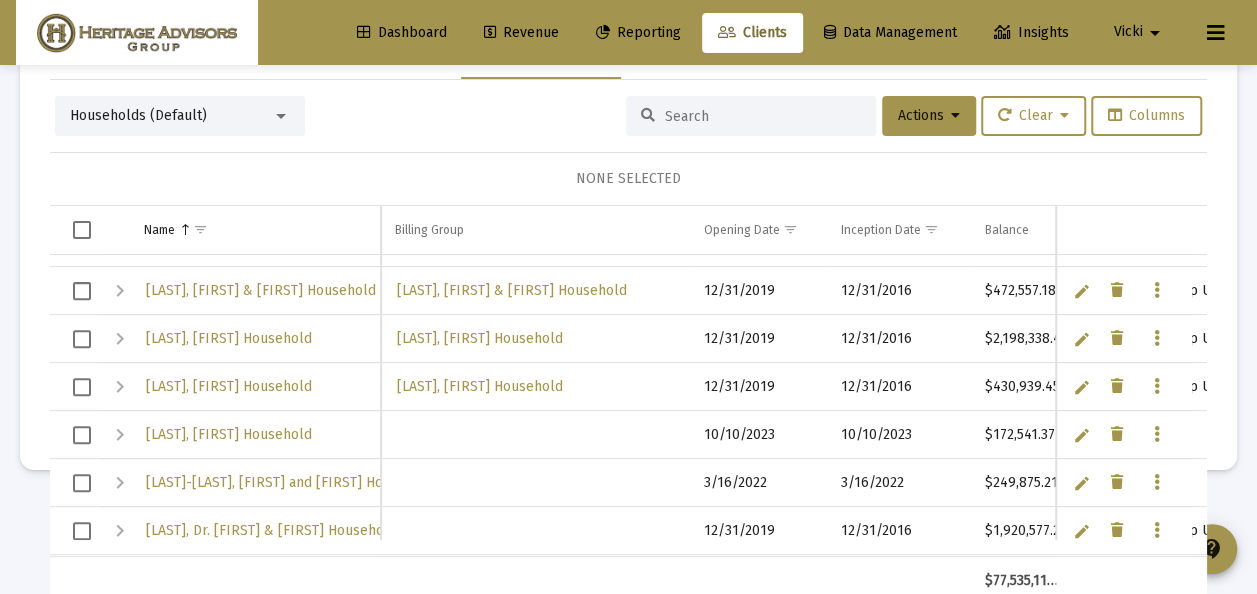 click at bounding box center [82, 339] 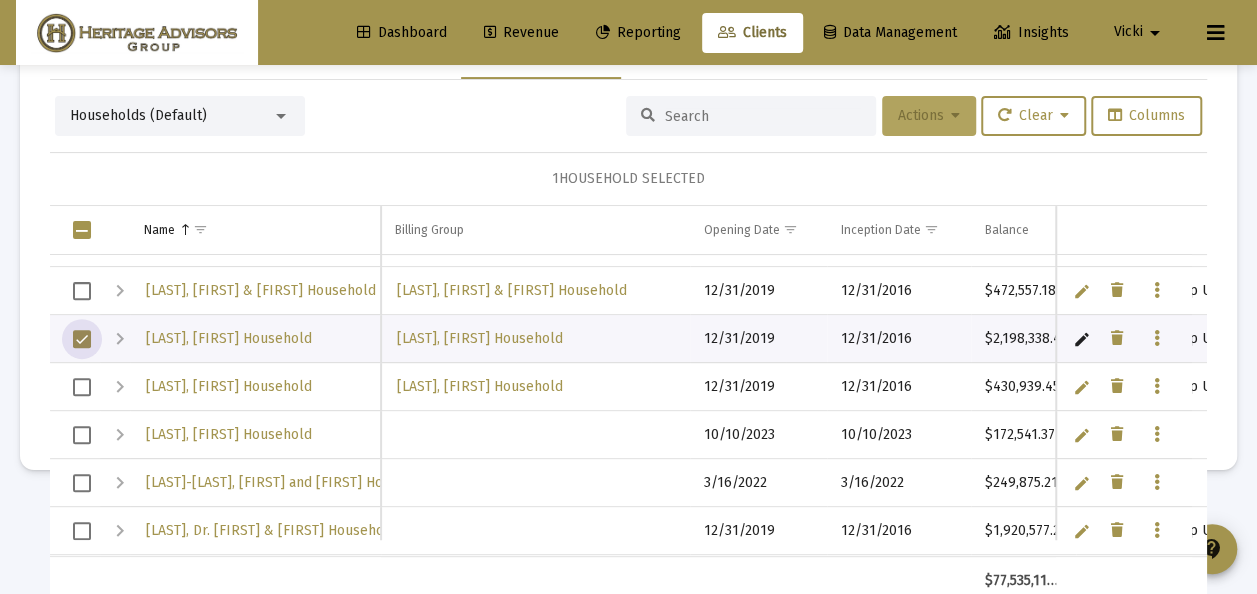 click on "Actions" at bounding box center [929, 115] 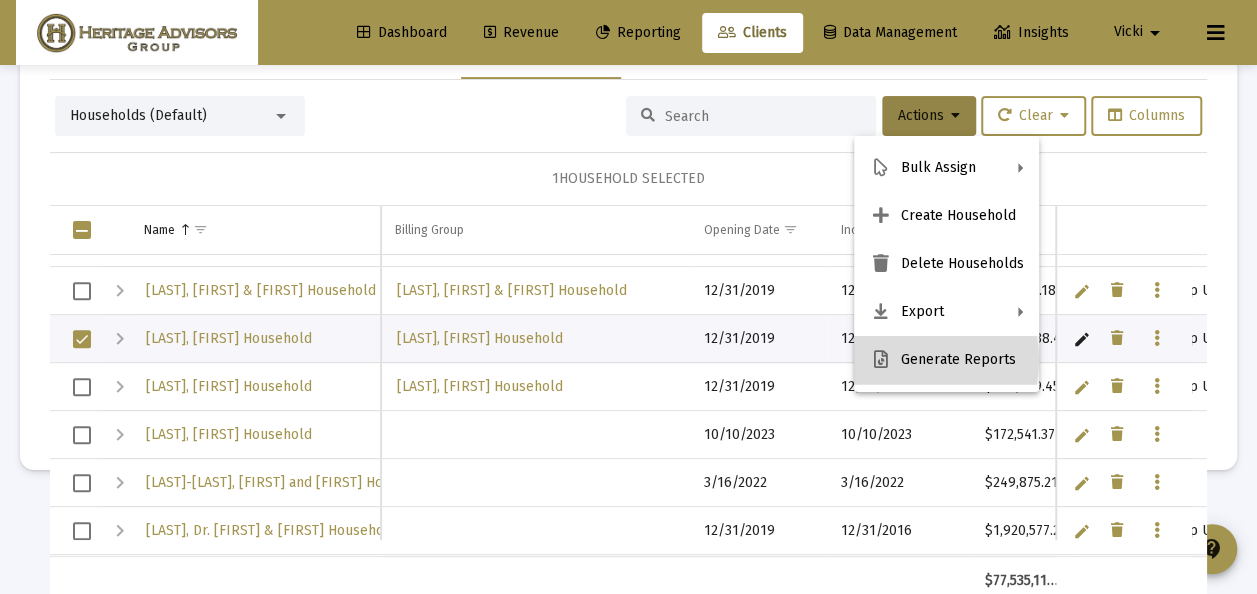 click on "Generate Reports" at bounding box center (946, 360) 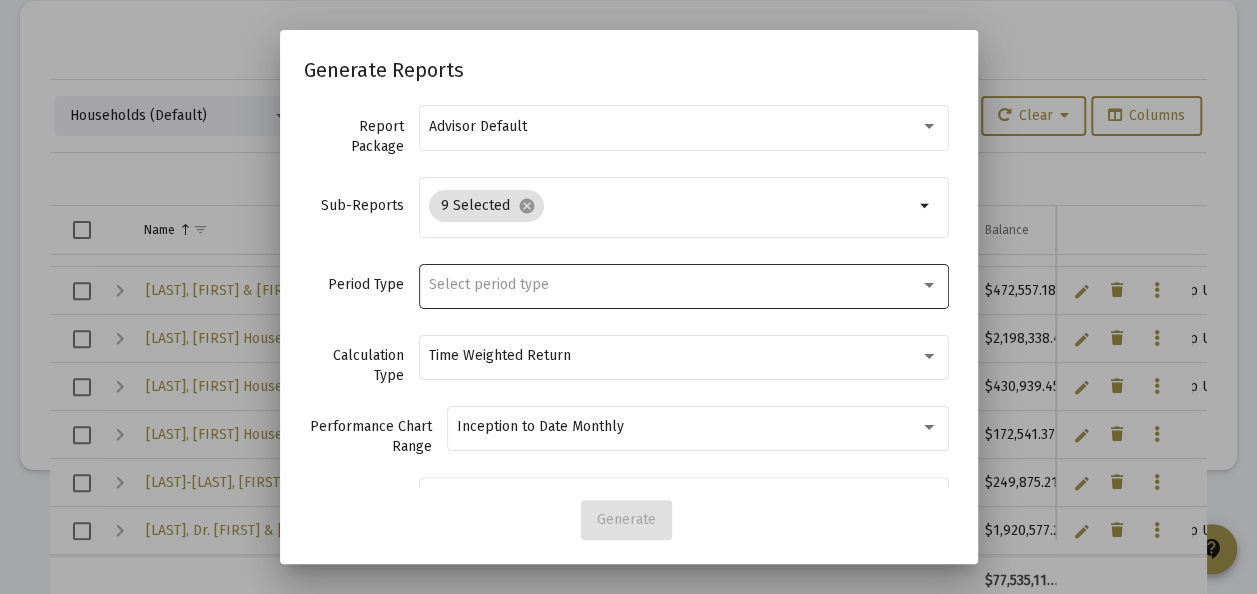 click on "Select period type" at bounding box center (489, 284) 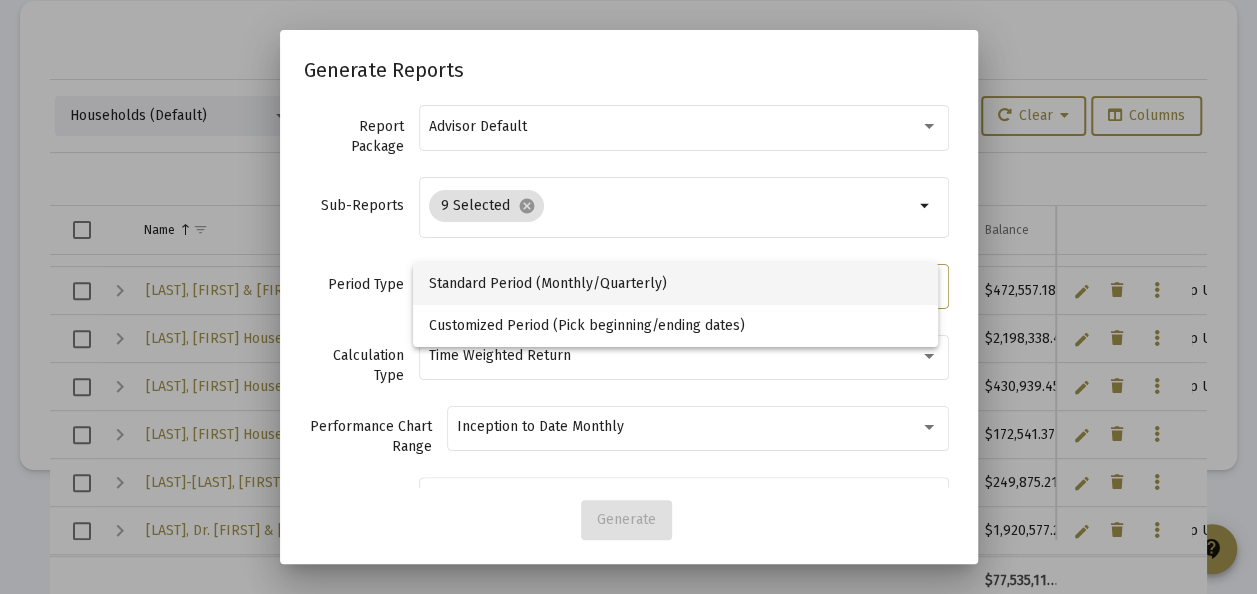 click on "Standard Period (Monthly/Quarterly)" at bounding box center (676, 284) 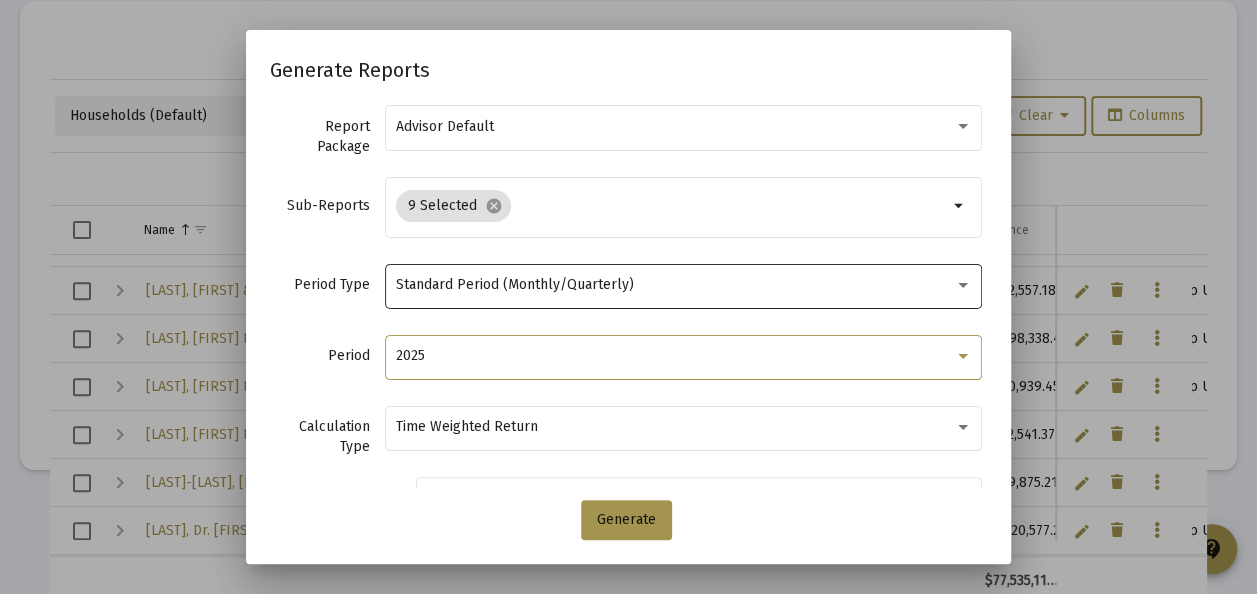 click on "2025" at bounding box center [675, 356] 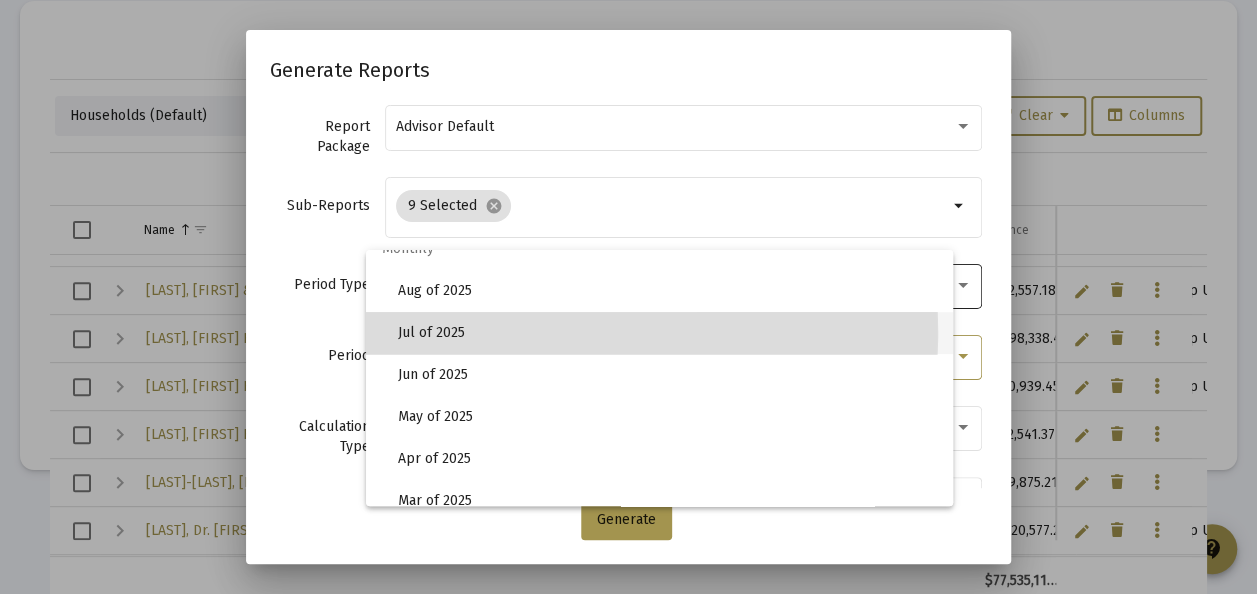 click on "Jul of 2025" at bounding box center (667, 333) 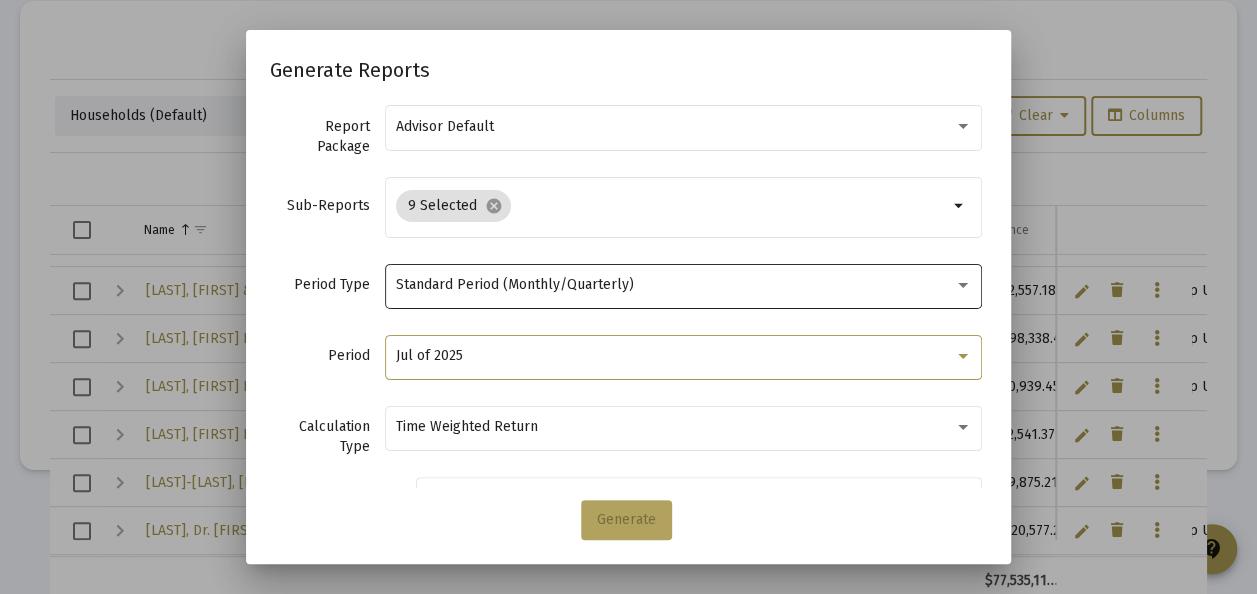 click on "Generate" at bounding box center [626, 519] 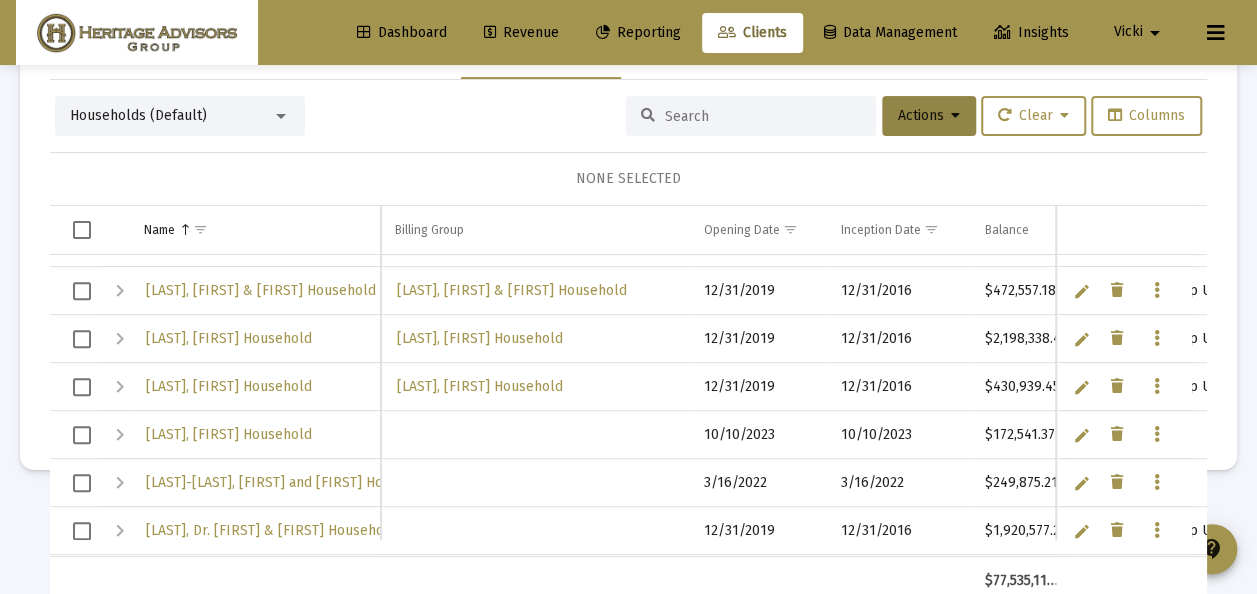 click at bounding box center [82, 339] 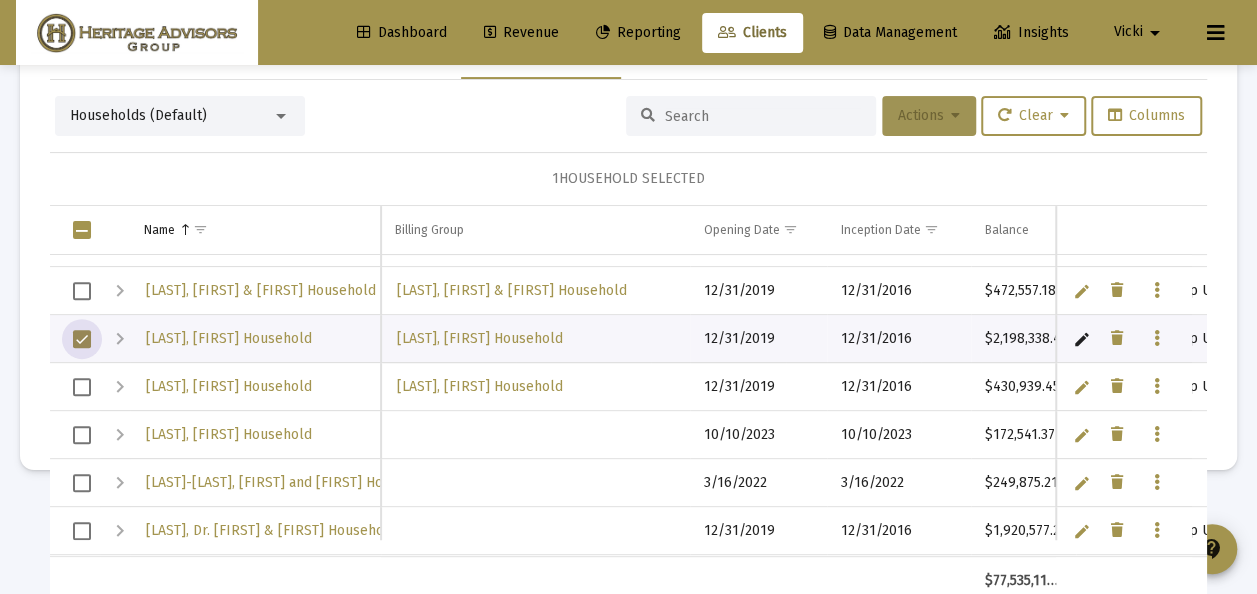 click on "Actions" at bounding box center [929, 116] 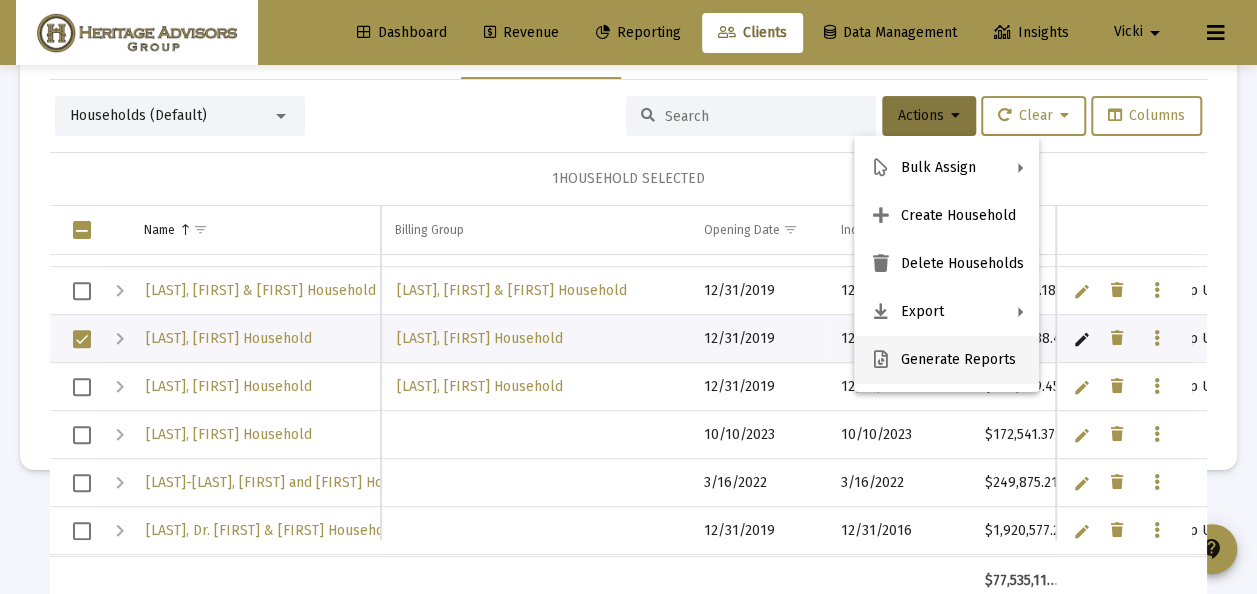 click on "Generate Reports" at bounding box center [946, 360] 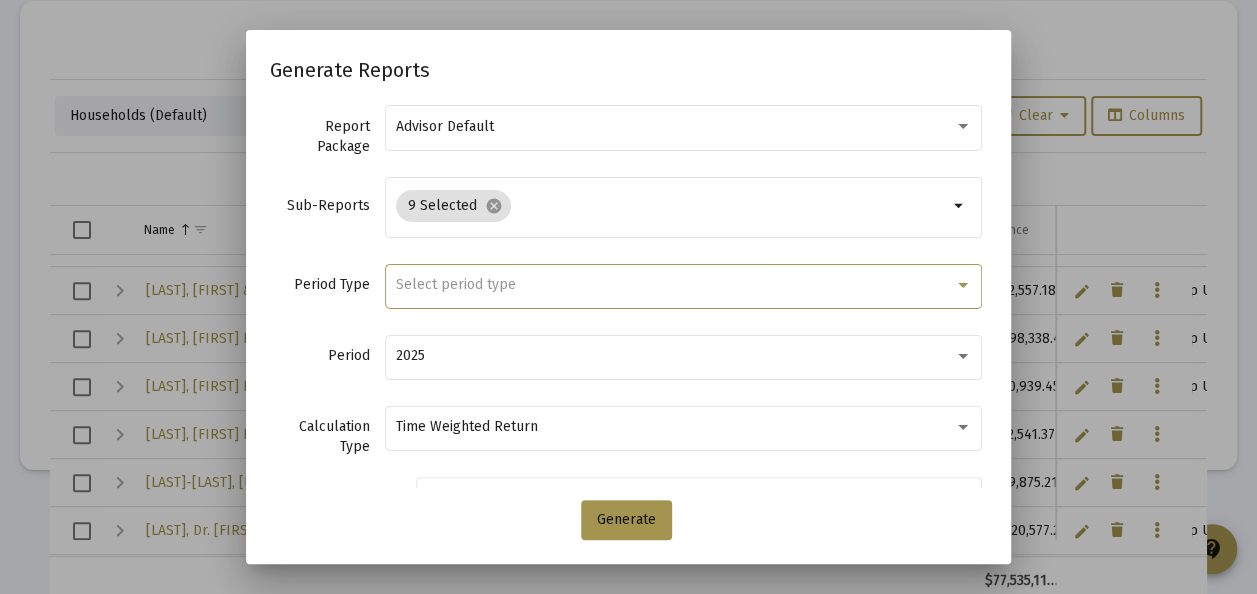 click on "Select period type" at bounding box center (456, 284) 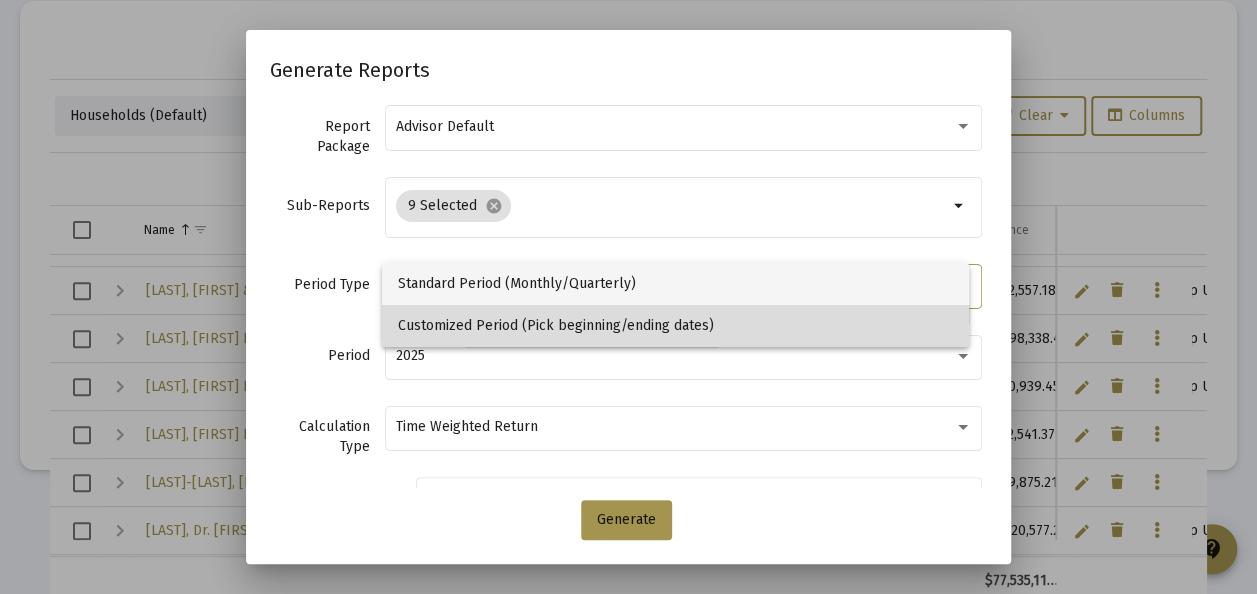 click on "Customized Period (Pick beginning/ending dates)" at bounding box center [675, 326] 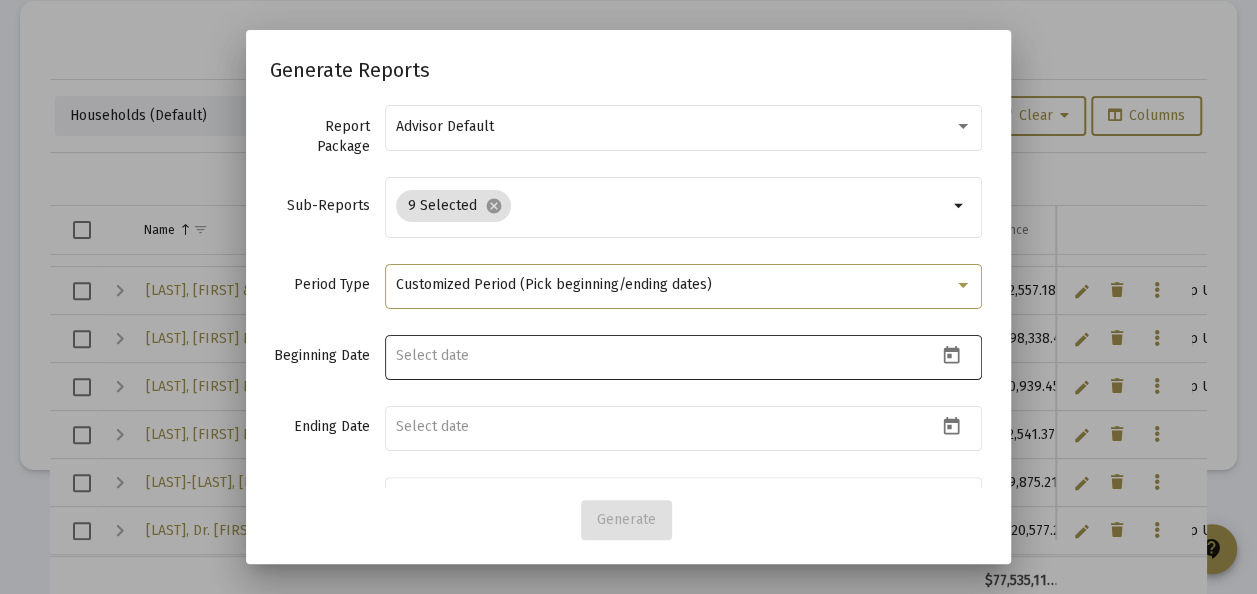 click 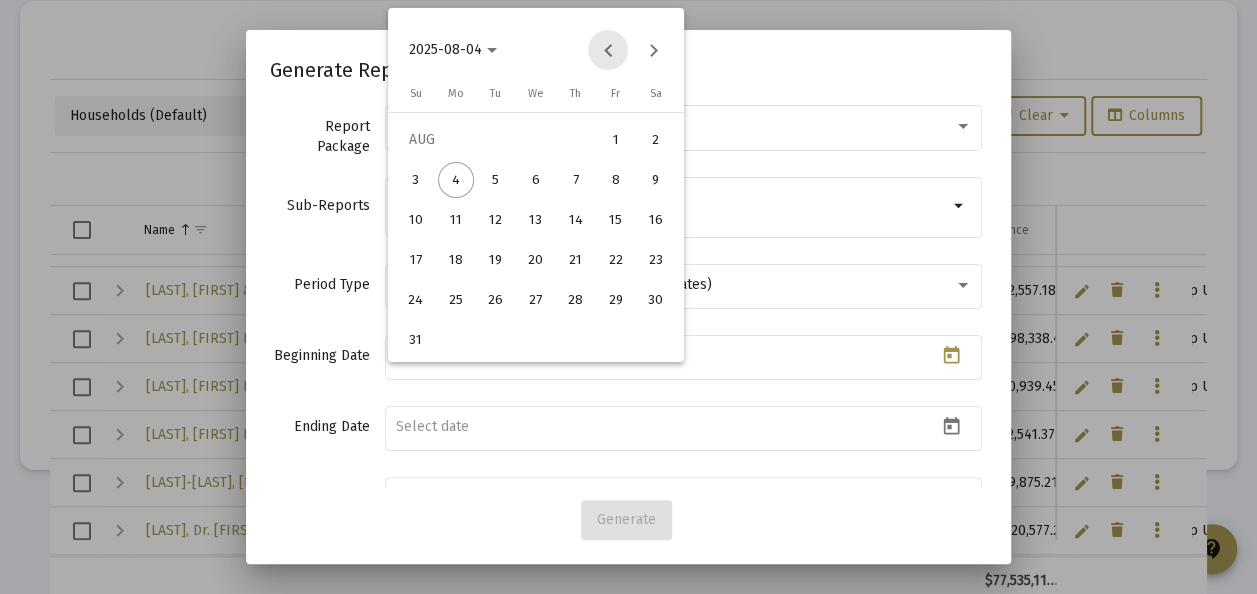 click at bounding box center [608, 50] 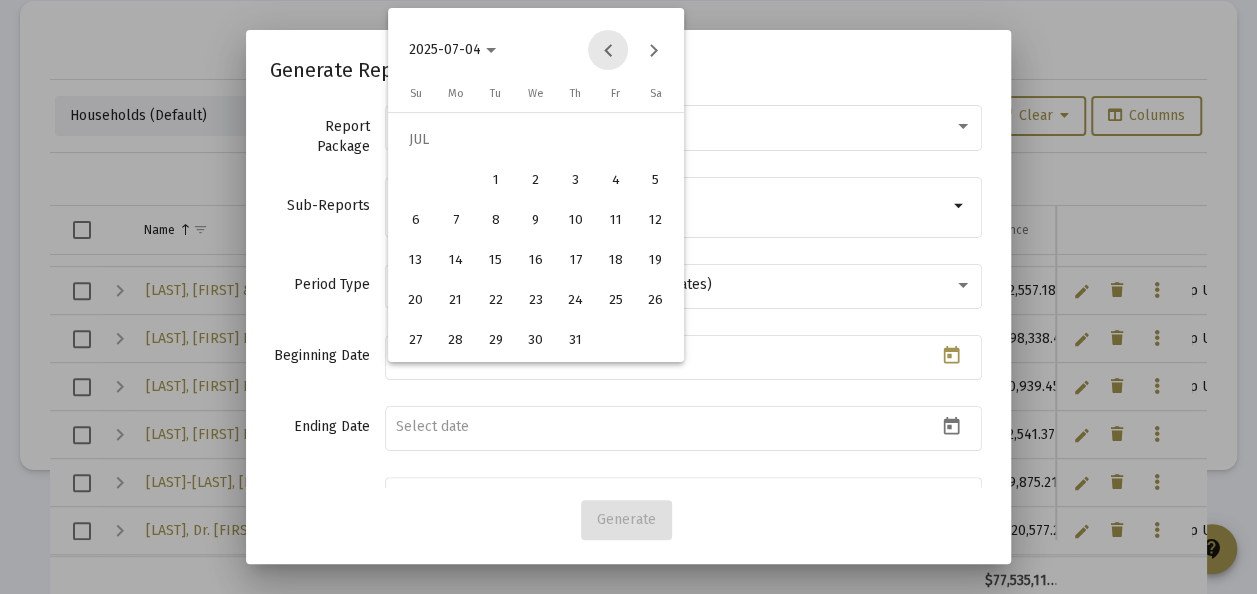 click at bounding box center (608, 50) 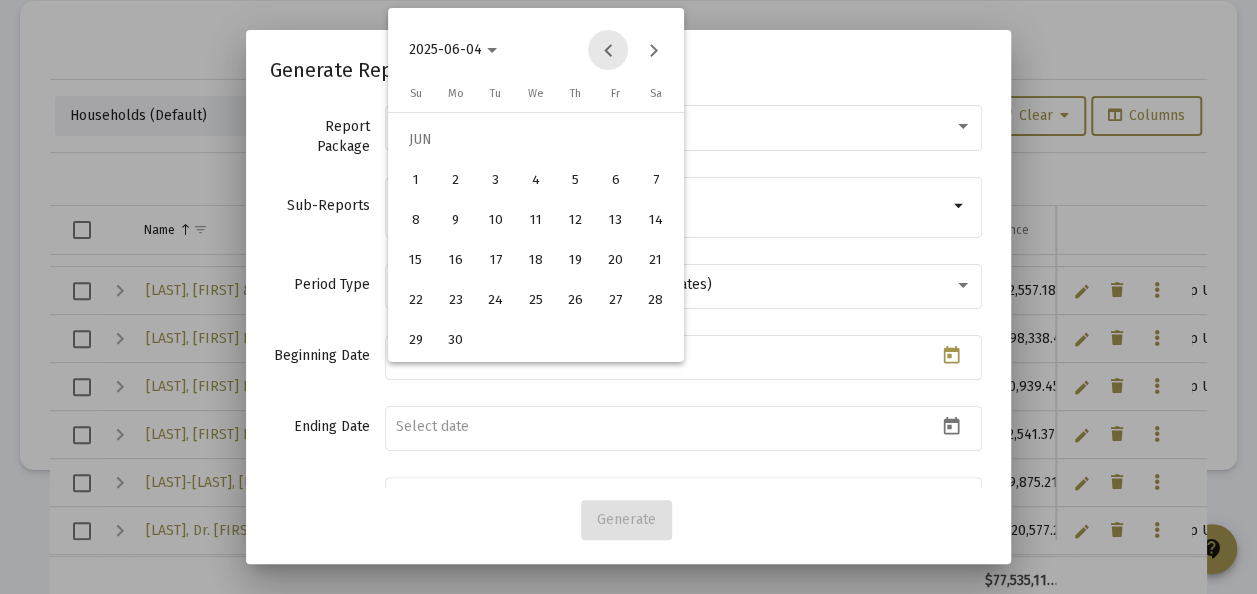 click at bounding box center (608, 50) 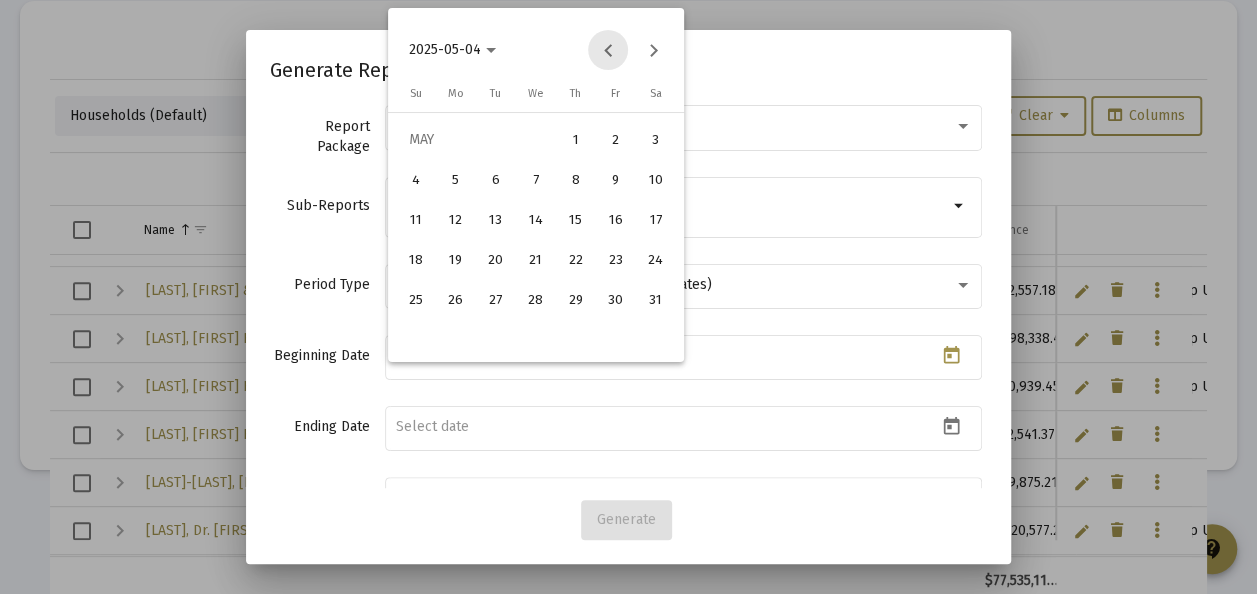 click at bounding box center [608, 50] 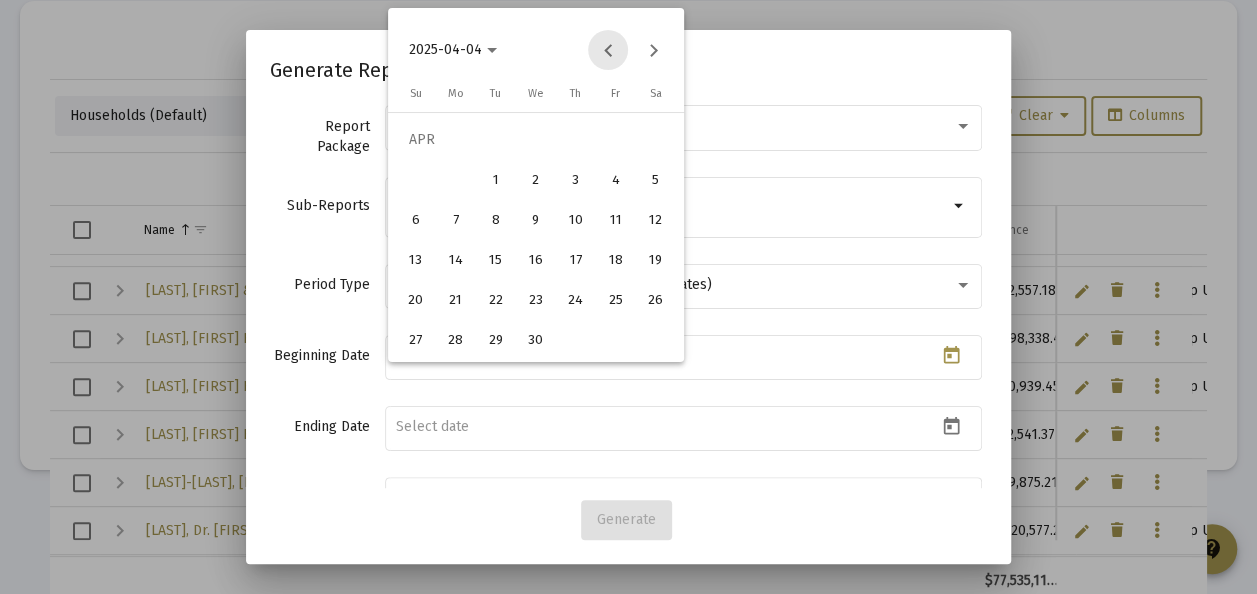 click at bounding box center (608, 50) 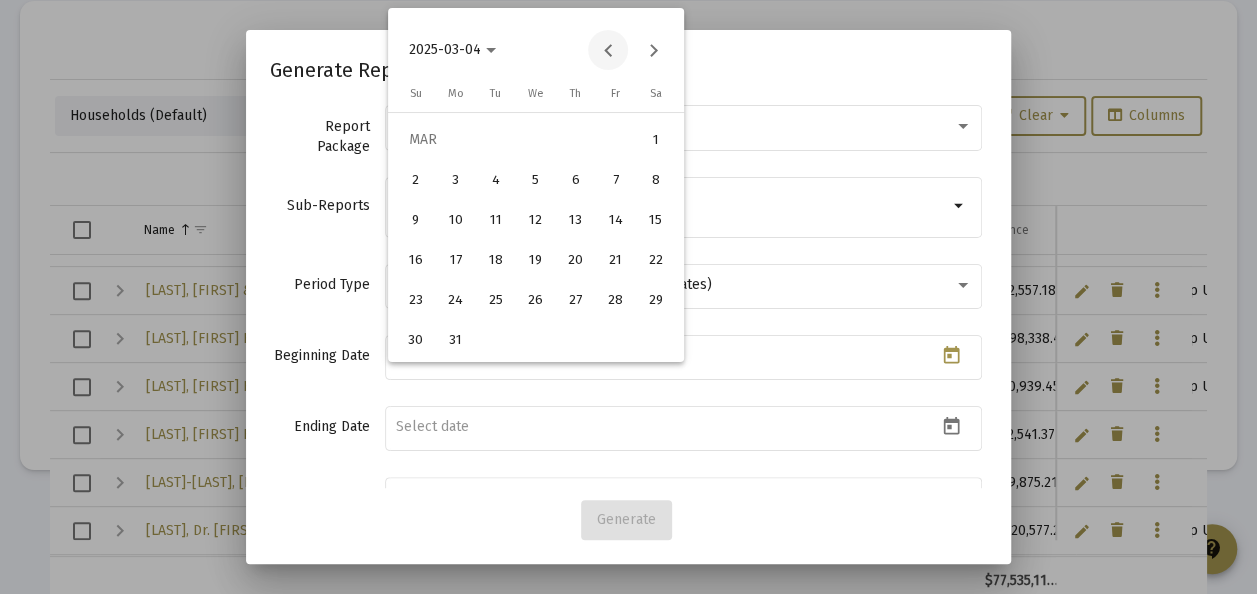 click at bounding box center [608, 50] 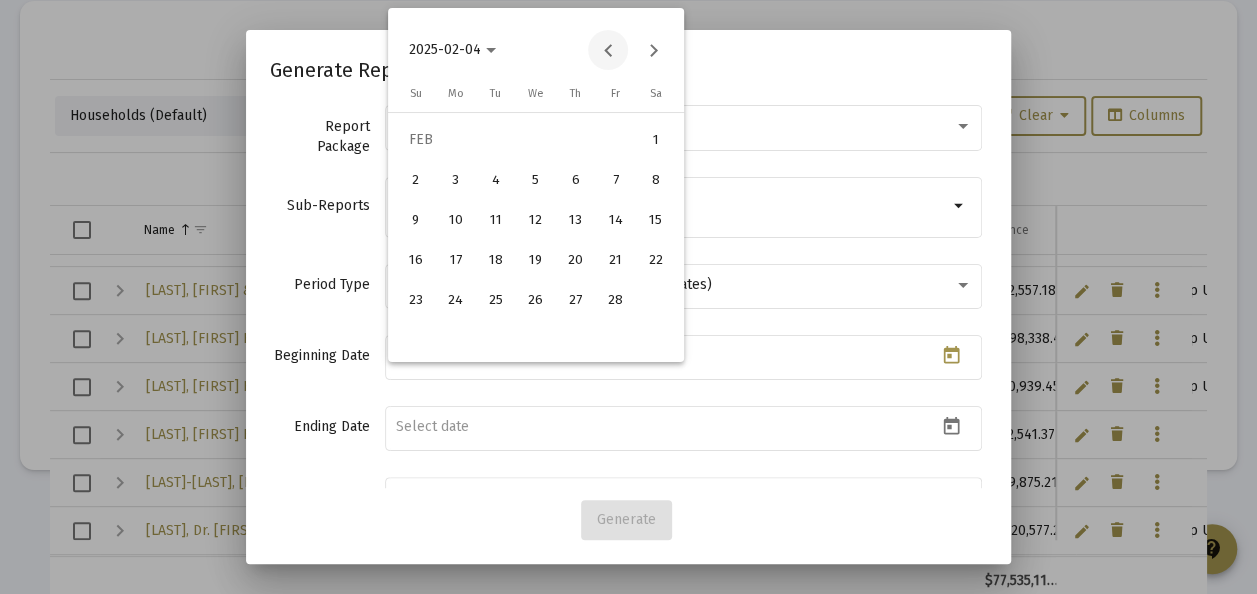 click at bounding box center (608, 50) 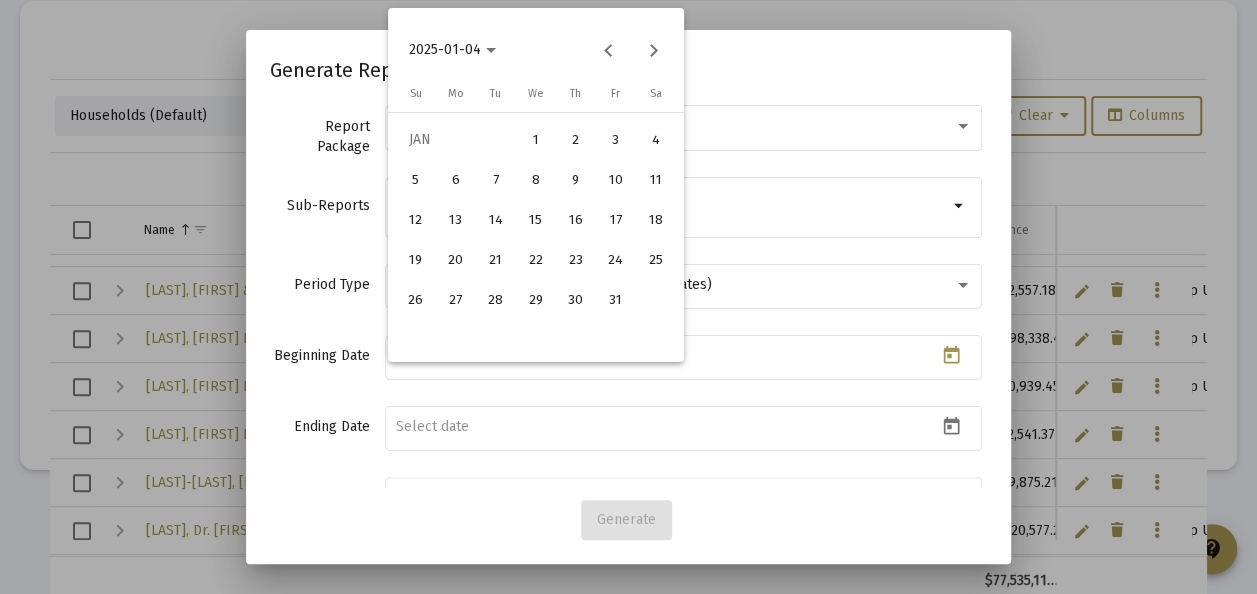 click on "1" at bounding box center (536, 140) 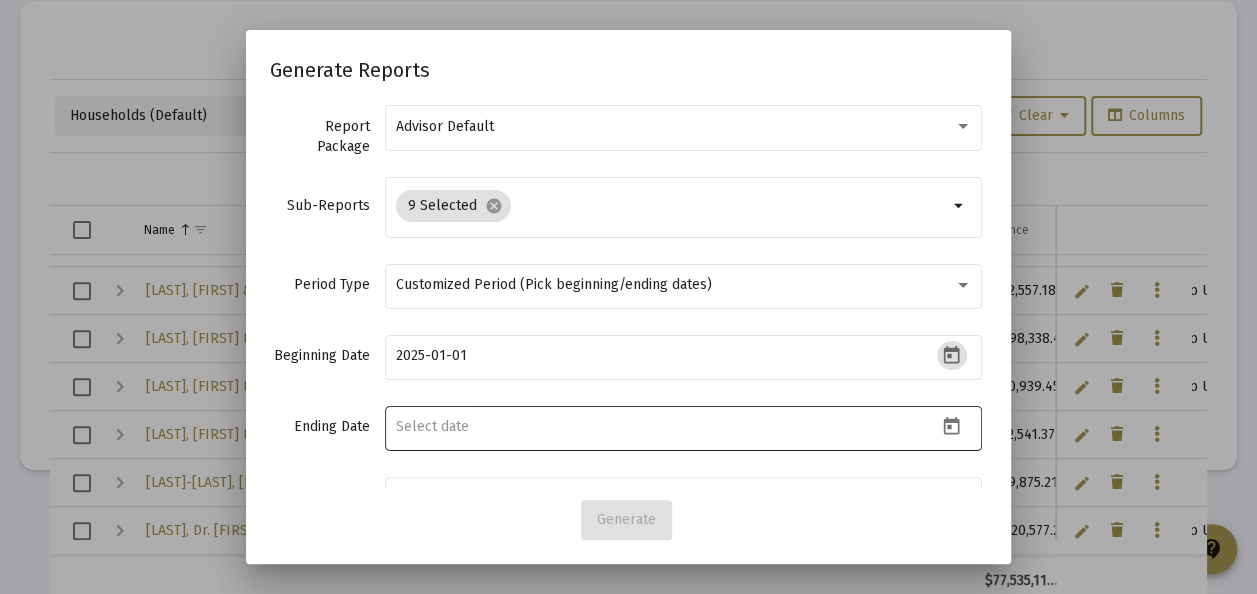 click 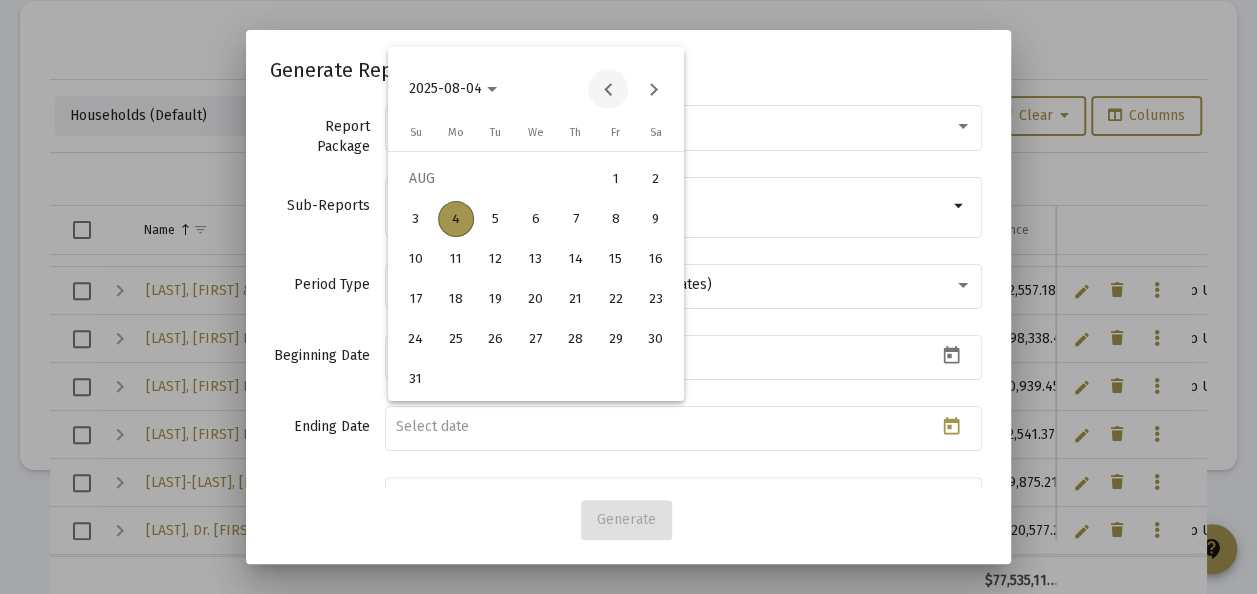 click at bounding box center [608, 89] 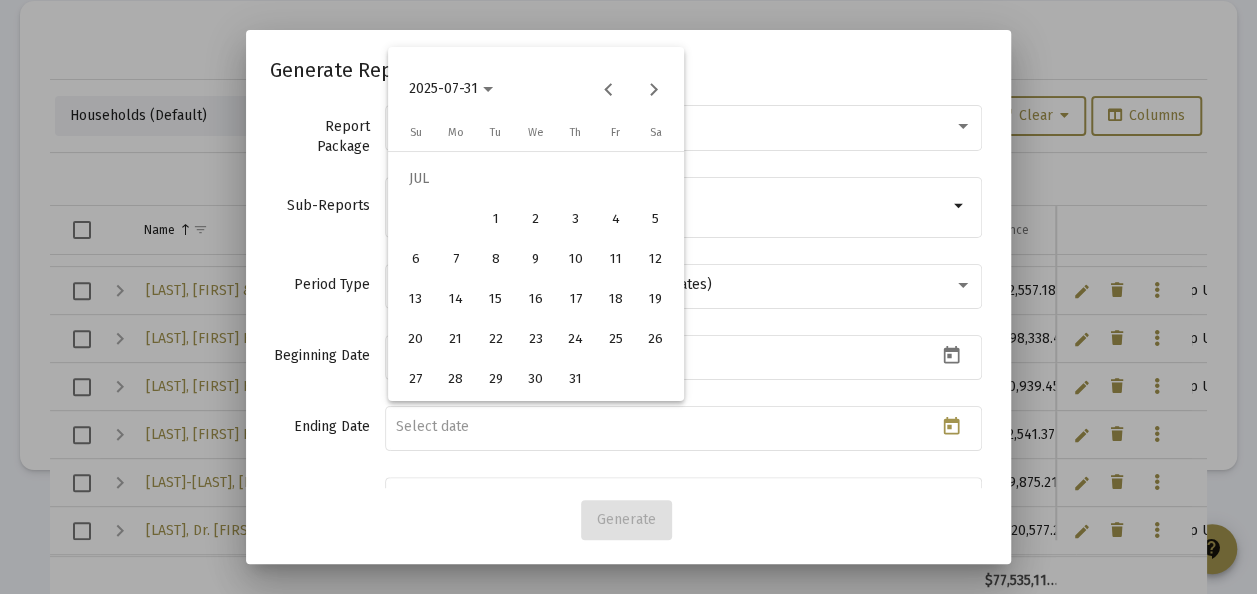 click on "31" at bounding box center [576, 379] 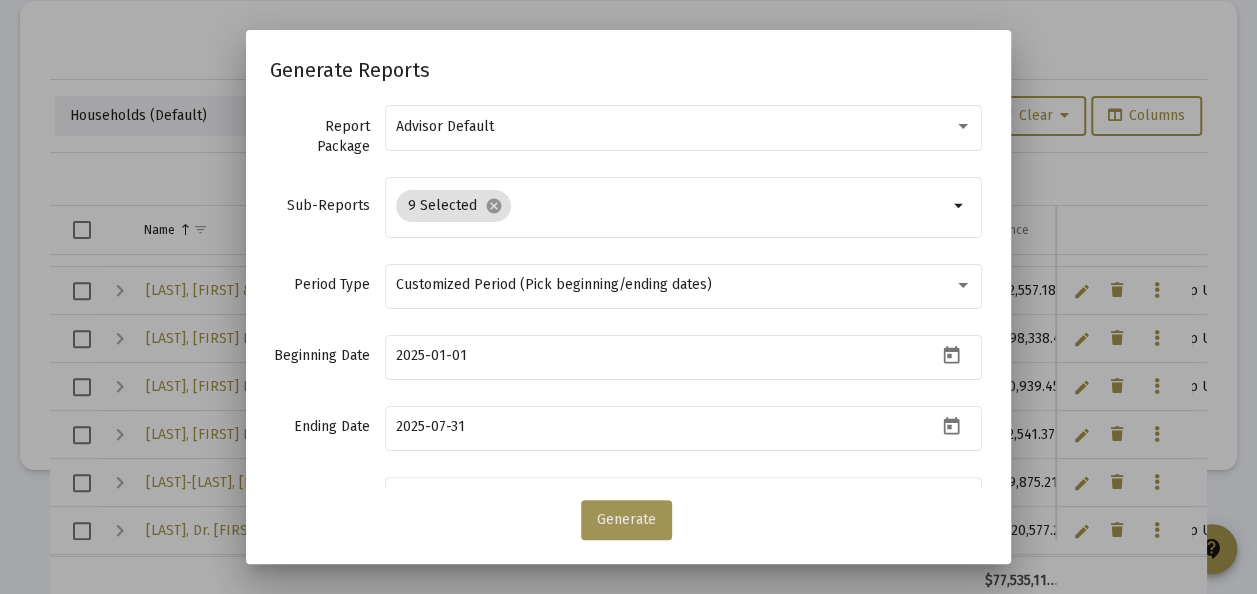 click on "Generate" at bounding box center (626, 519) 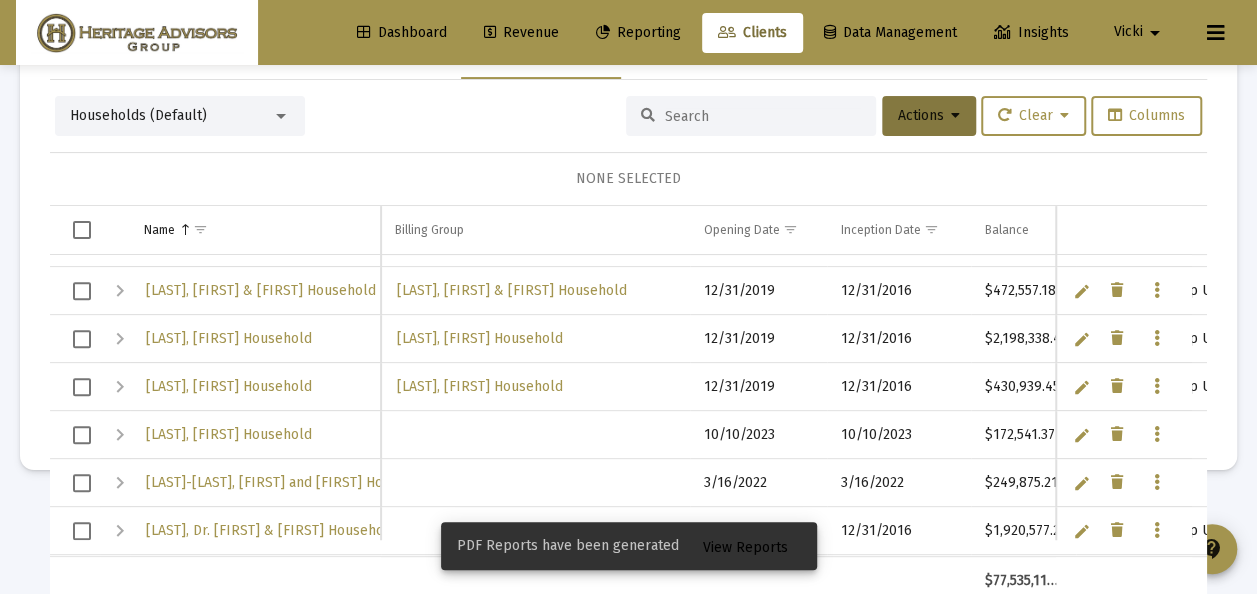 click on "View Reports" at bounding box center (745, 547) 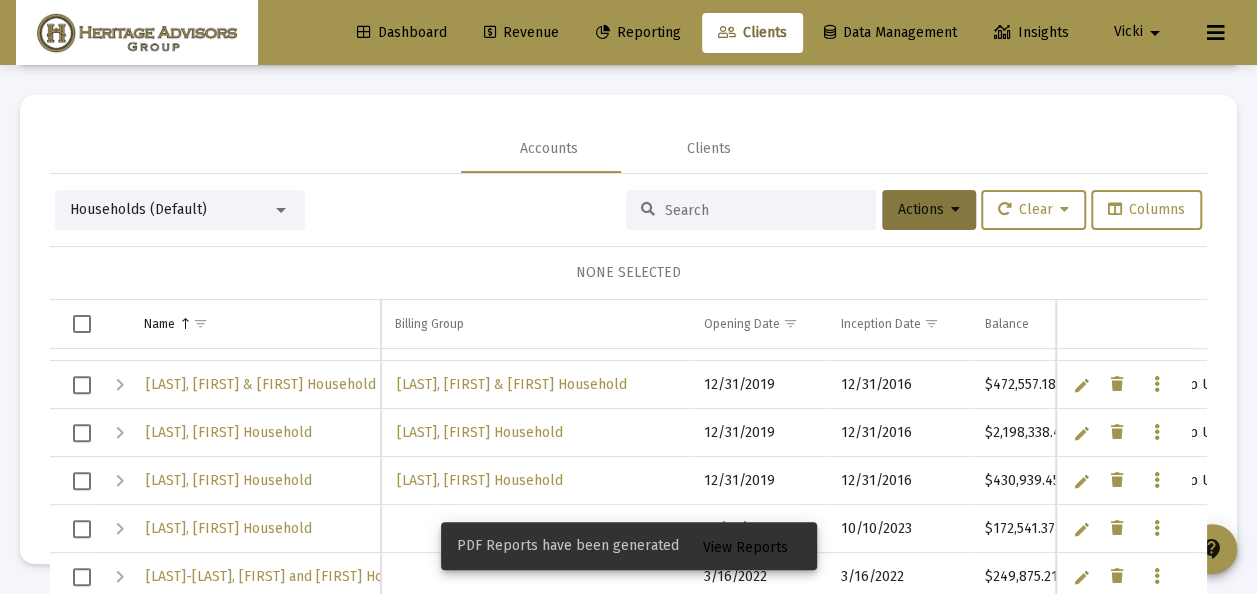 scroll, scrollTop: 65, scrollLeft: 0, axis: vertical 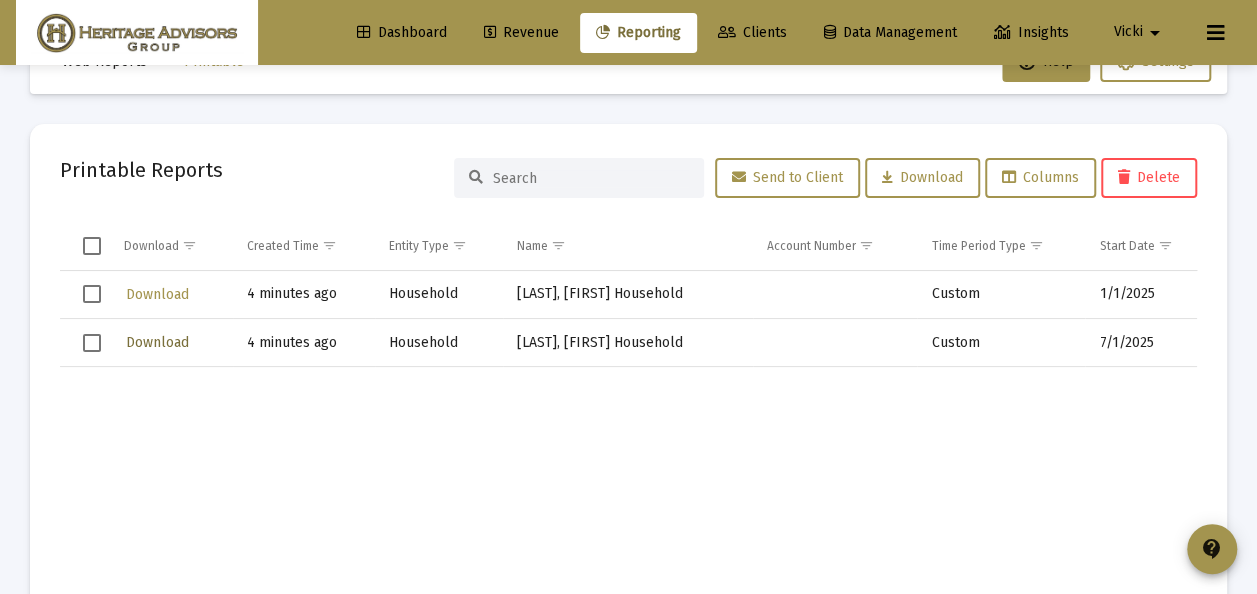 drag, startPoint x: 173, startPoint y: 338, endPoint x: 309, endPoint y: 356, distance: 137.186 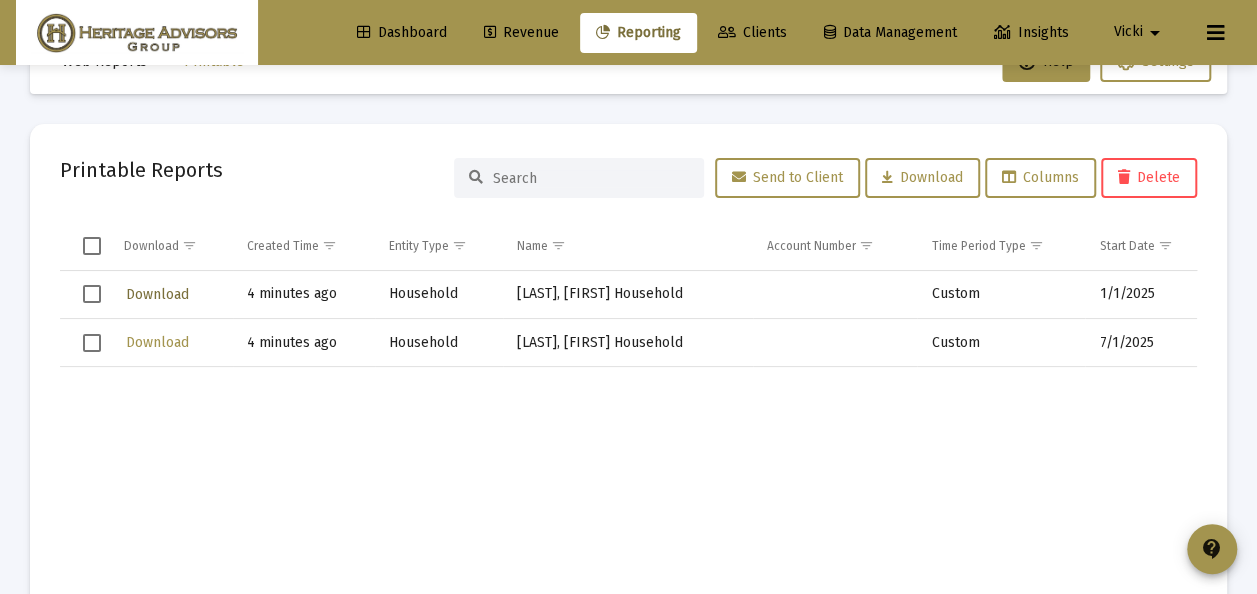 drag, startPoint x: 160, startPoint y: 293, endPoint x: 244, endPoint y: 289, distance: 84.095184 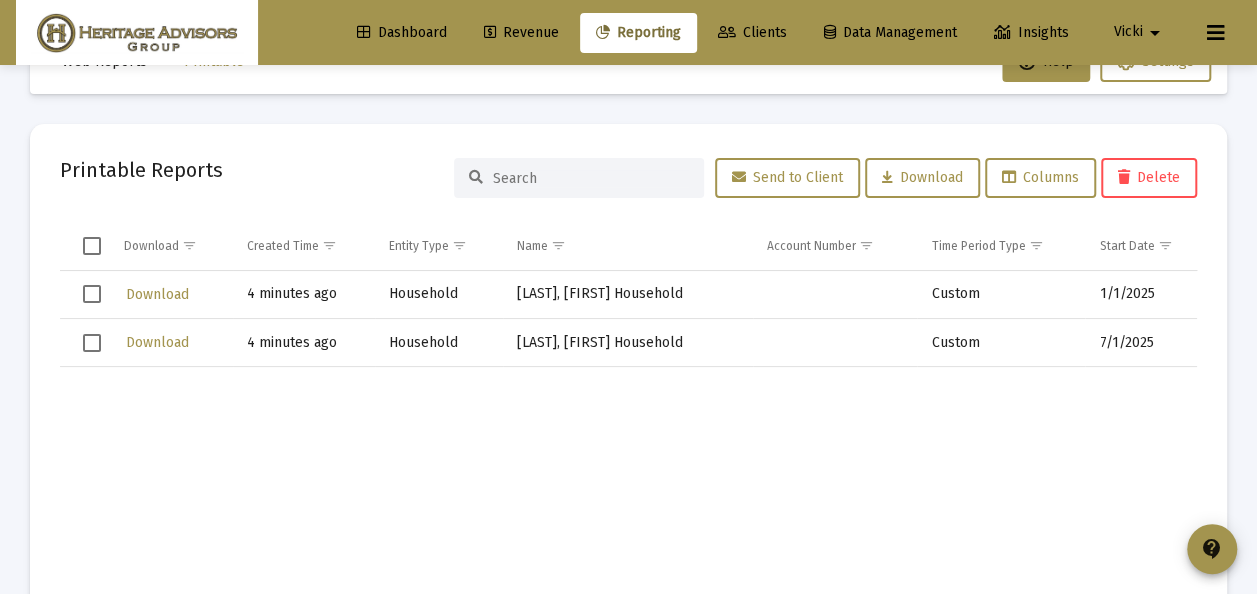 drag, startPoint x: 92, startPoint y: 244, endPoint x: 366, endPoint y: 274, distance: 275.63745 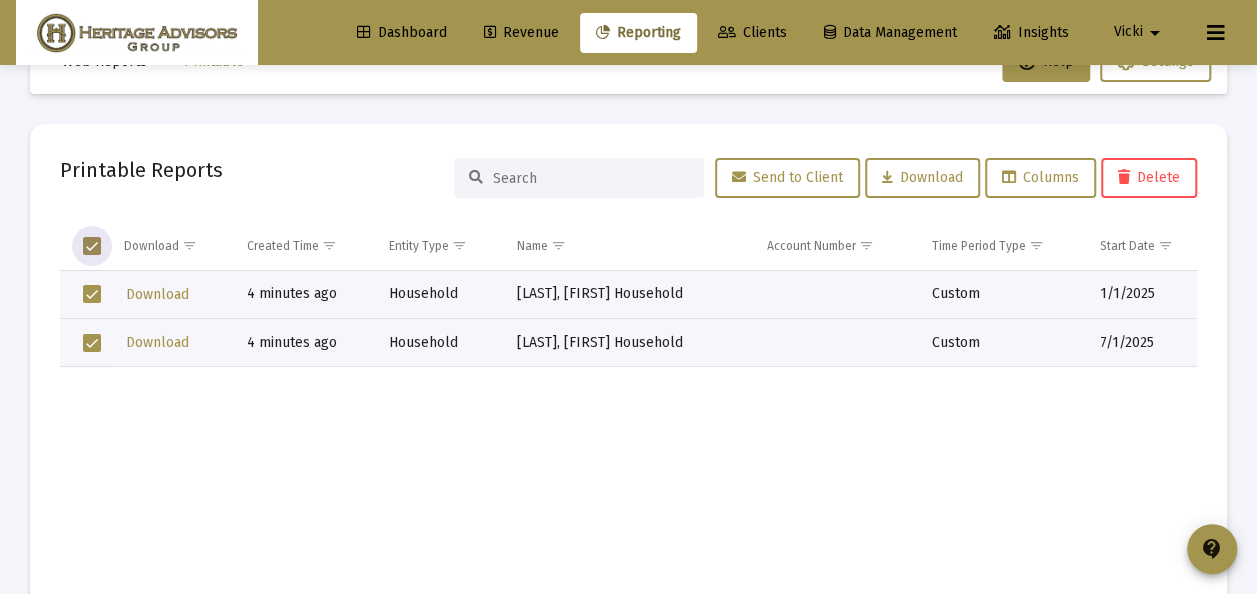 drag, startPoint x: 1148, startPoint y: 170, endPoint x: 1140, endPoint y: 194, distance: 25.298222 